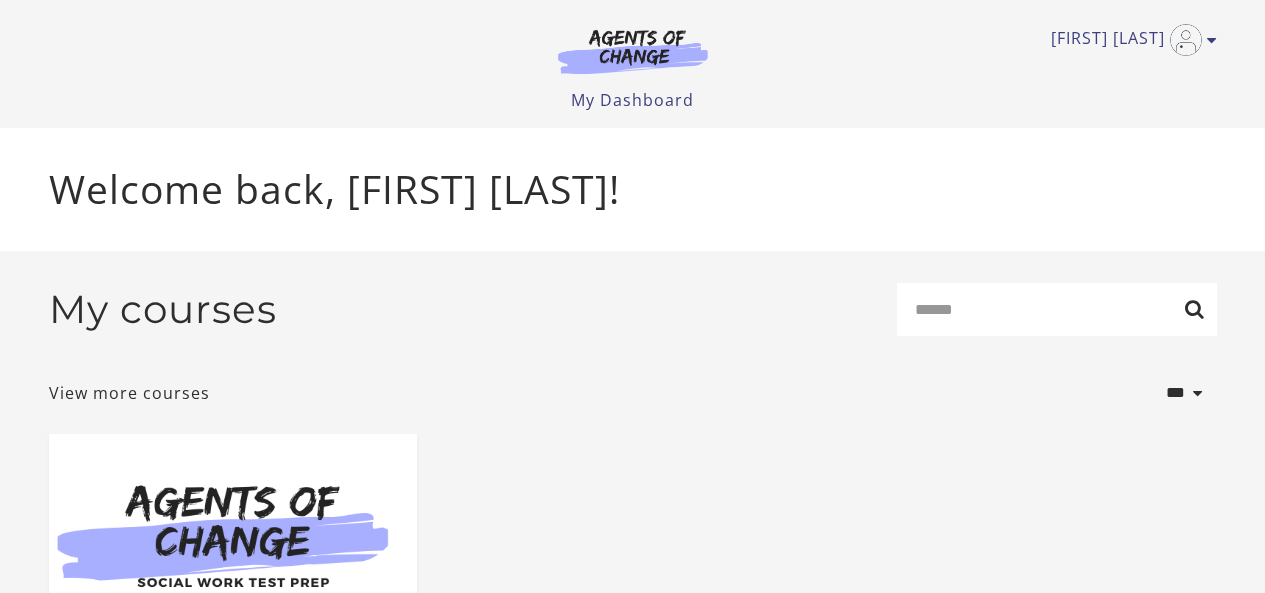 scroll, scrollTop: 0, scrollLeft: 0, axis: both 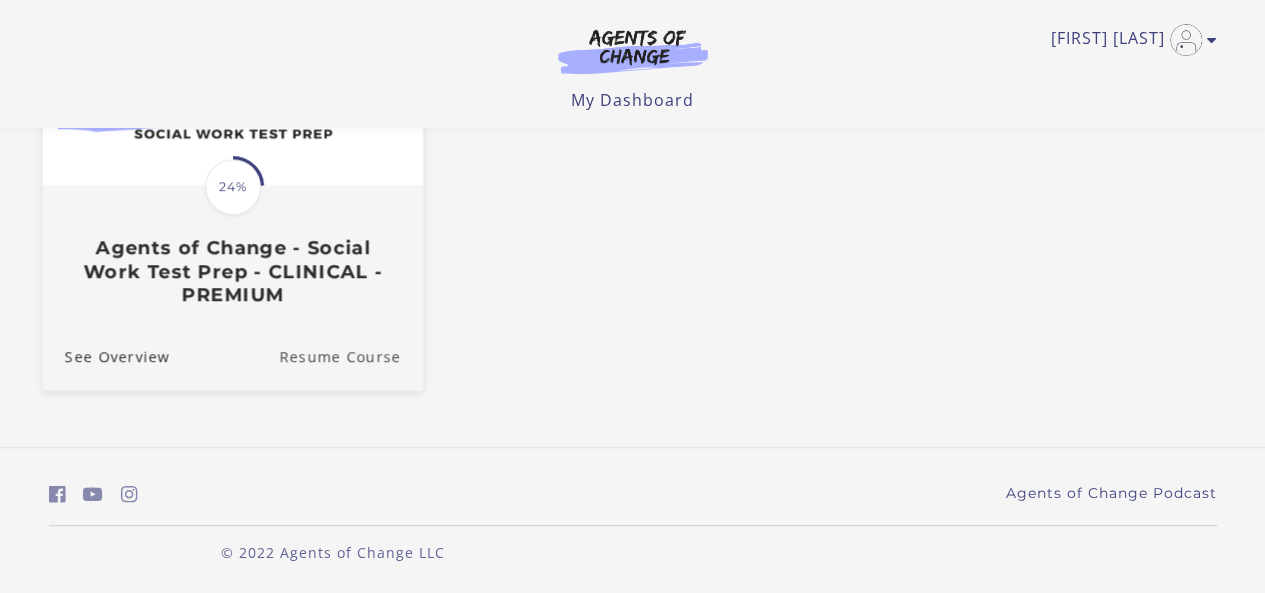 click on "Resume Course" at bounding box center [351, 355] 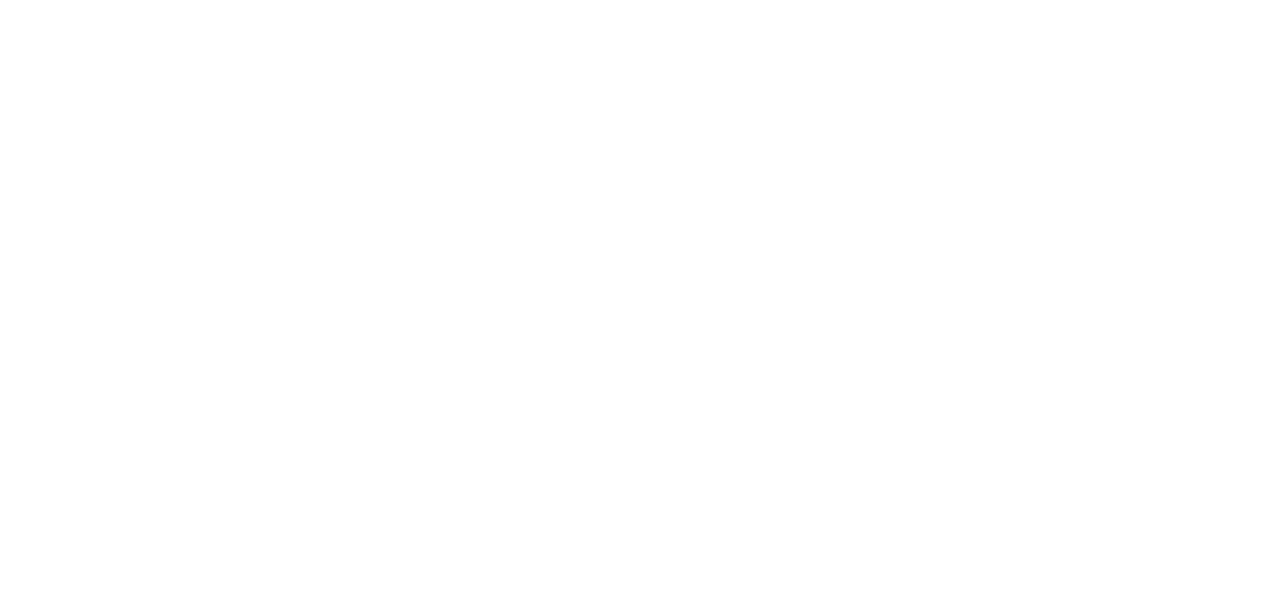scroll, scrollTop: 0, scrollLeft: 0, axis: both 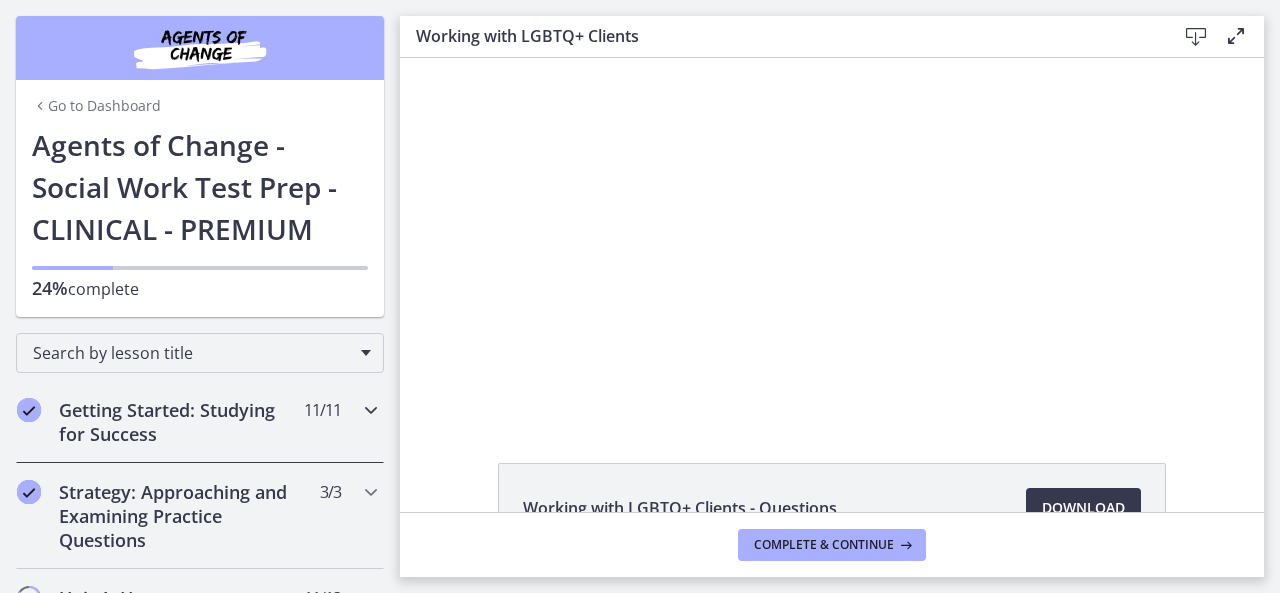 click on "Getting Started: Studying for Success" at bounding box center [181, 422] 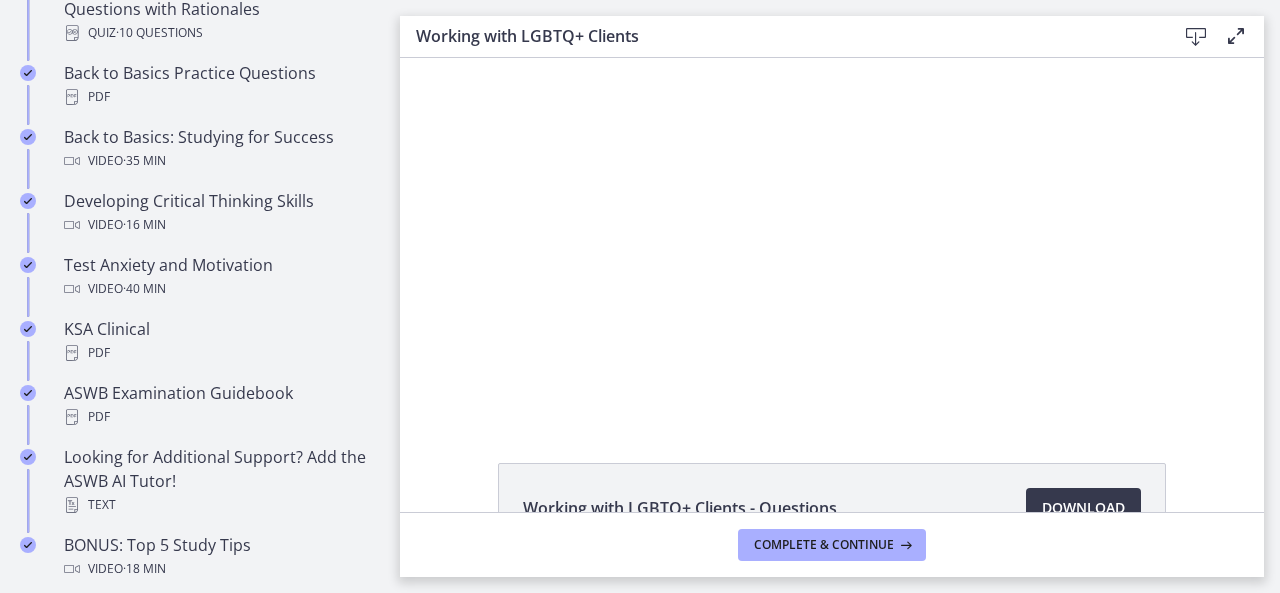drag, startPoint x: 391, startPoint y: 113, endPoint x: 2, endPoint y: 202, distance: 399.05136 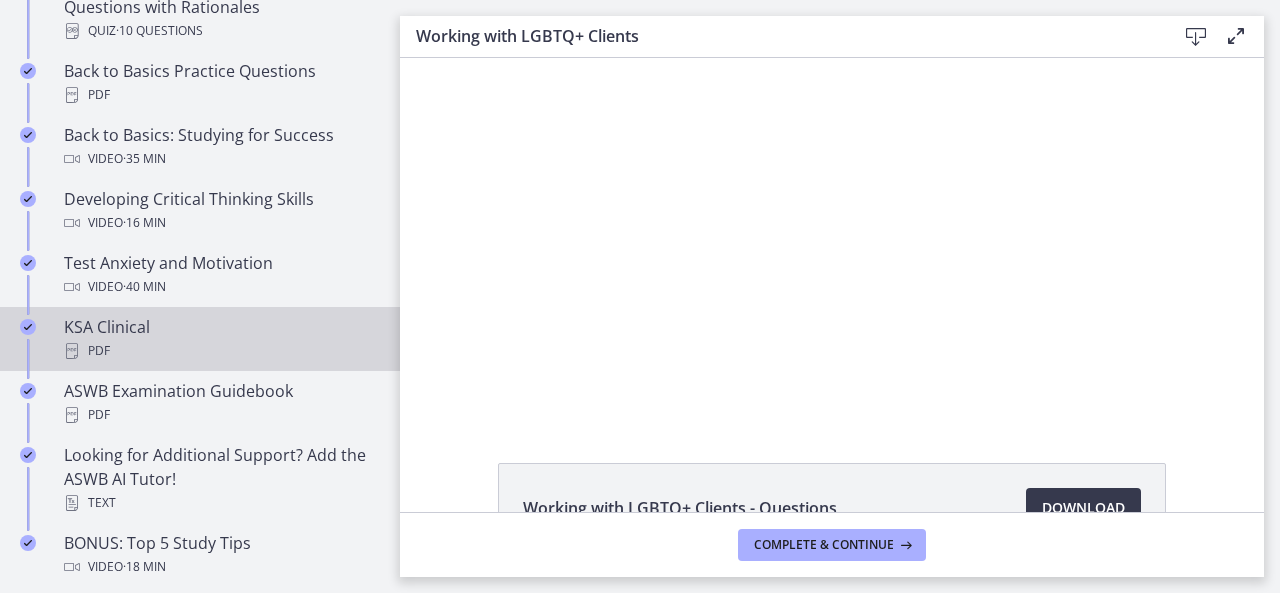 click on "KSA Clinical
PDF" at bounding box center [220, 339] 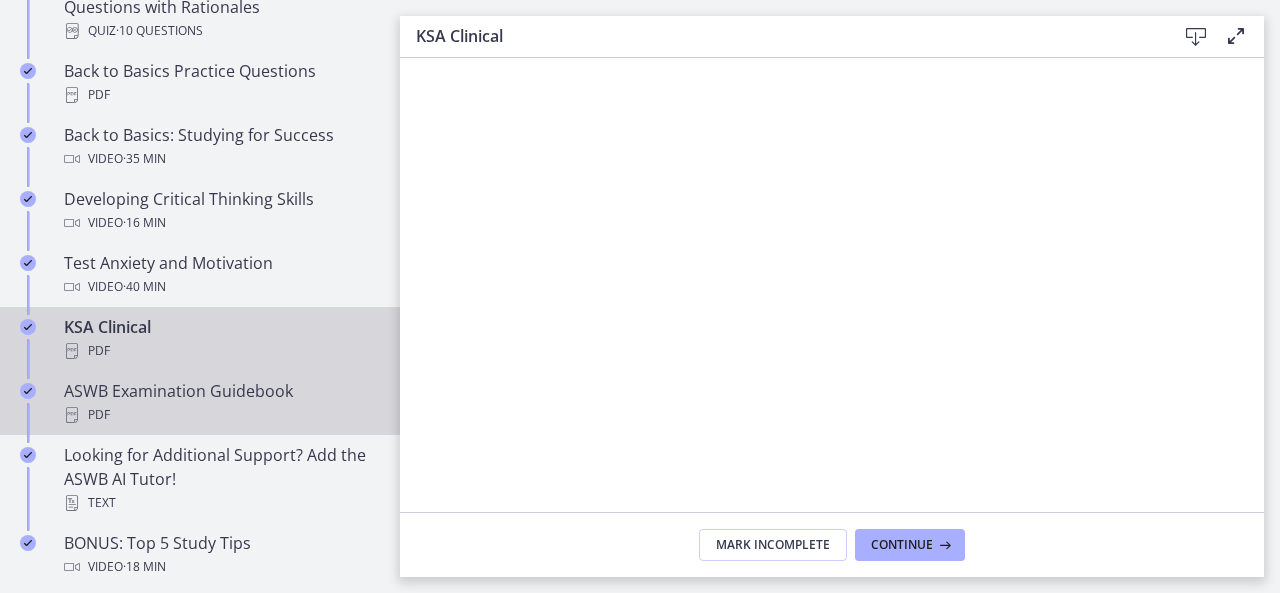 click on "ASWB Examination Guidebook
PDF" at bounding box center (220, 403) 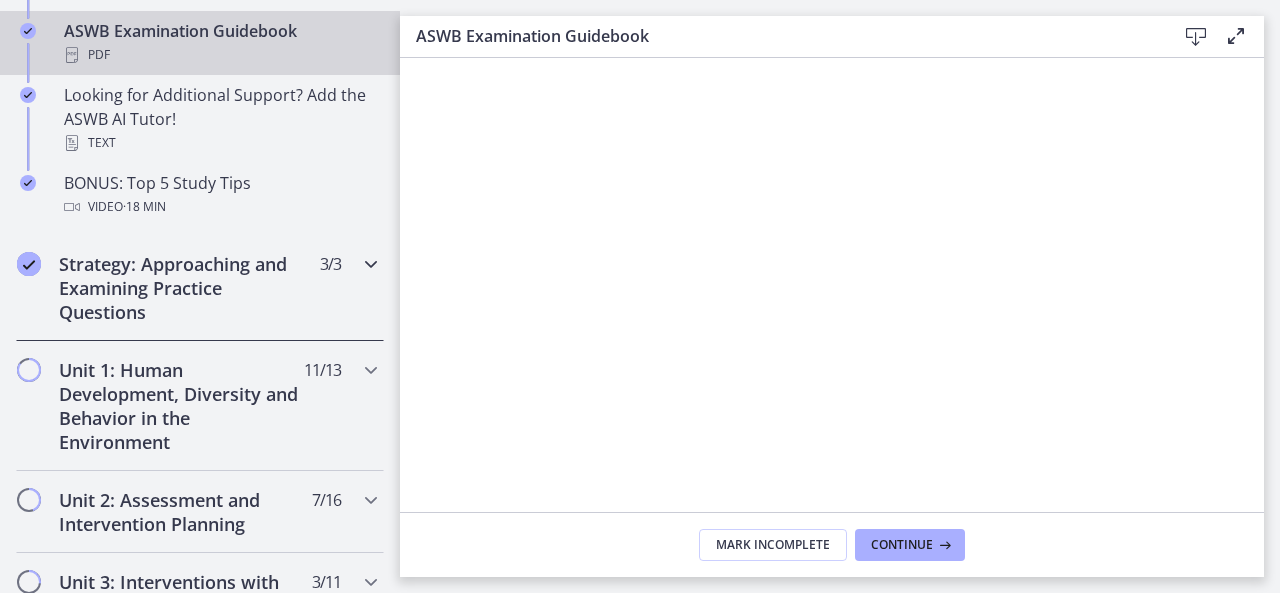 click on "Strategy: Approaching and Examining Practice Questions" at bounding box center [181, 288] 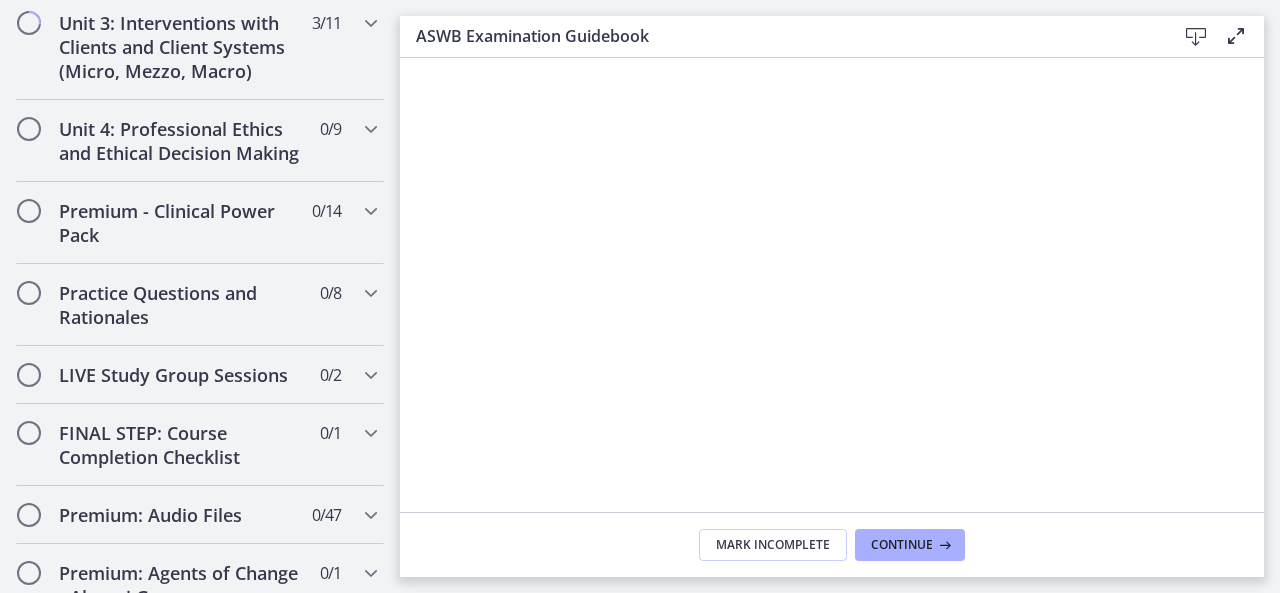 scroll, scrollTop: 1004, scrollLeft: 0, axis: vertical 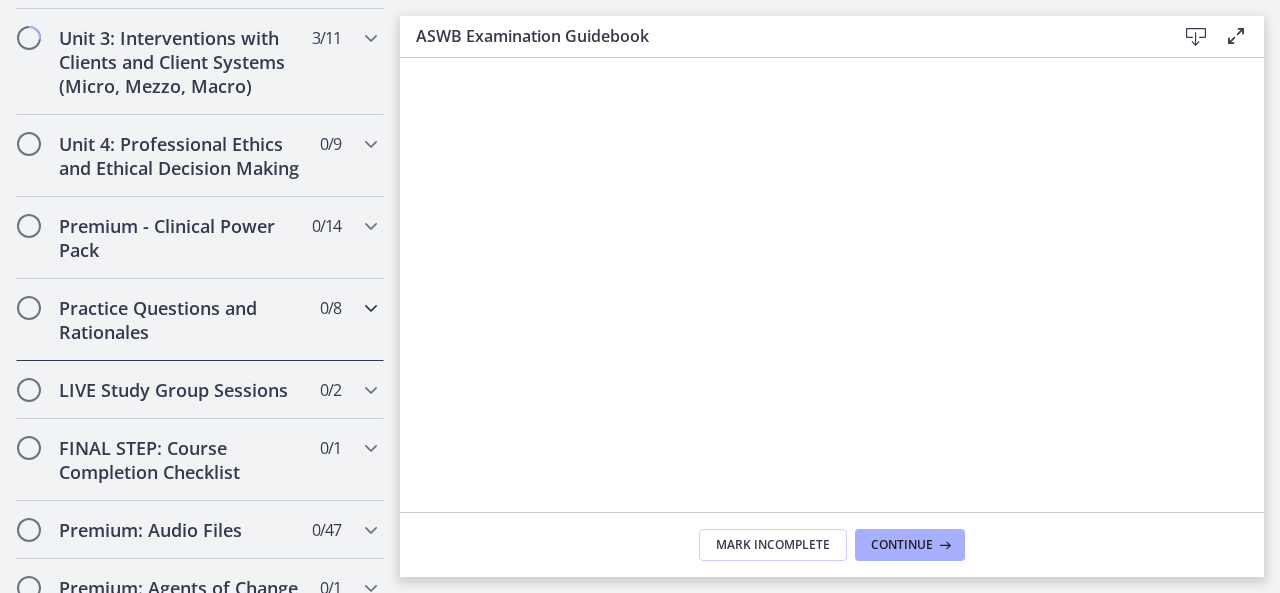 click on "Practice Questions and Rationales" at bounding box center (181, 320) 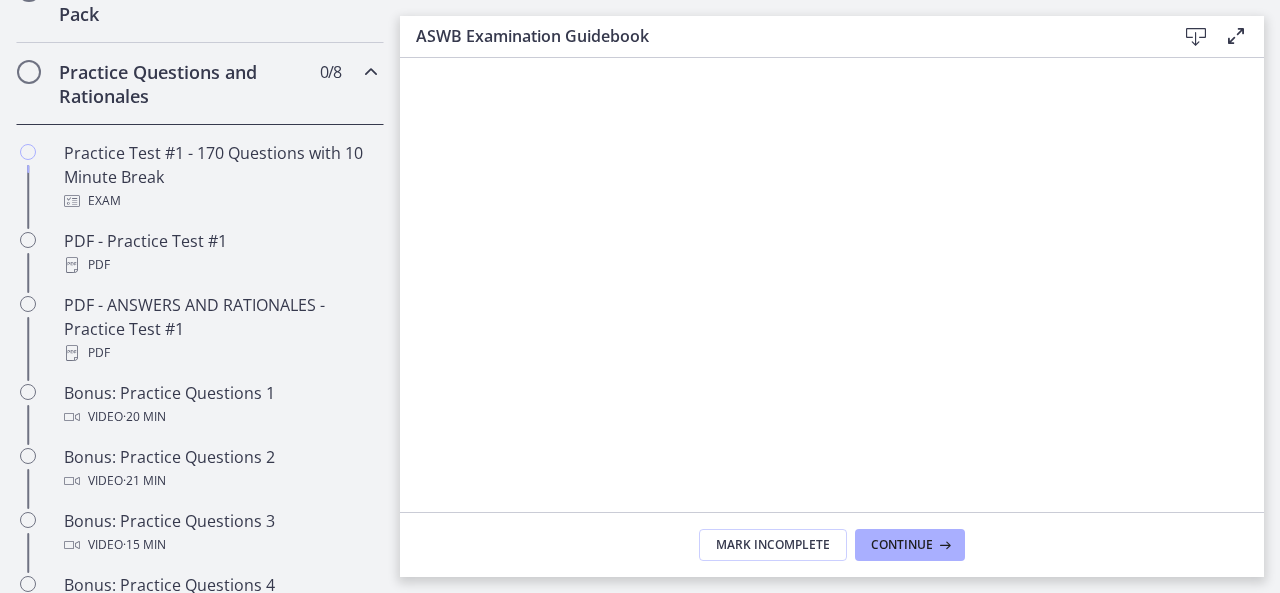 scroll, scrollTop: 1014, scrollLeft: 0, axis: vertical 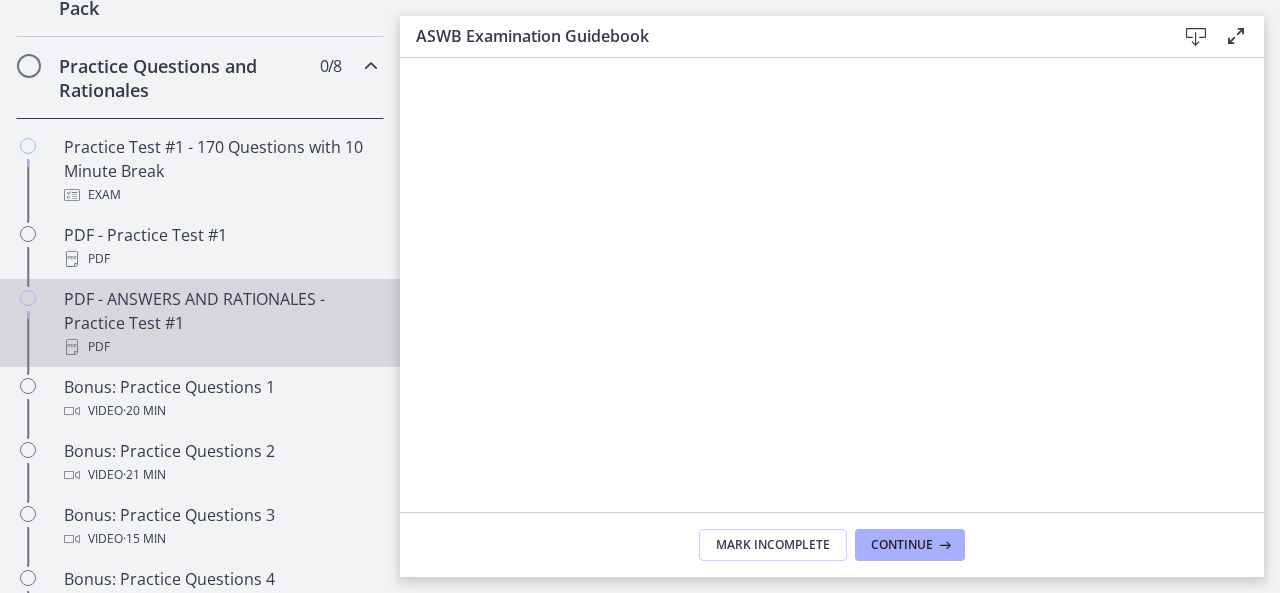 click on "PDF - ANSWERS AND RATIONALES - Practice Test #1
PDF" at bounding box center (220, 323) 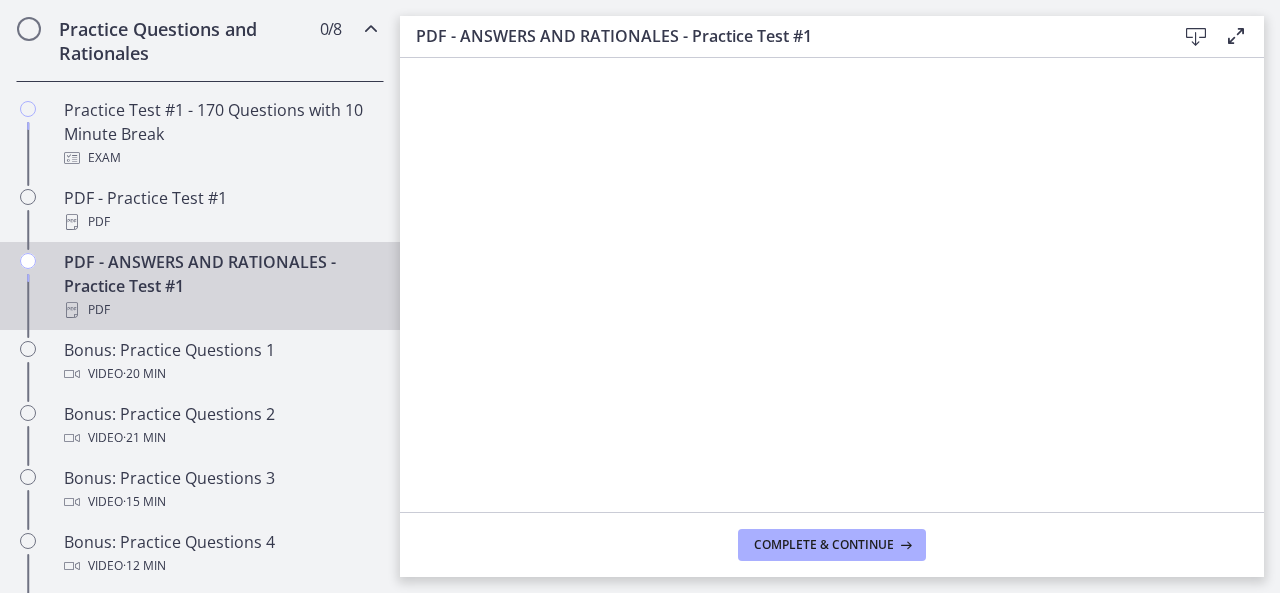 scroll, scrollTop: 1000, scrollLeft: 0, axis: vertical 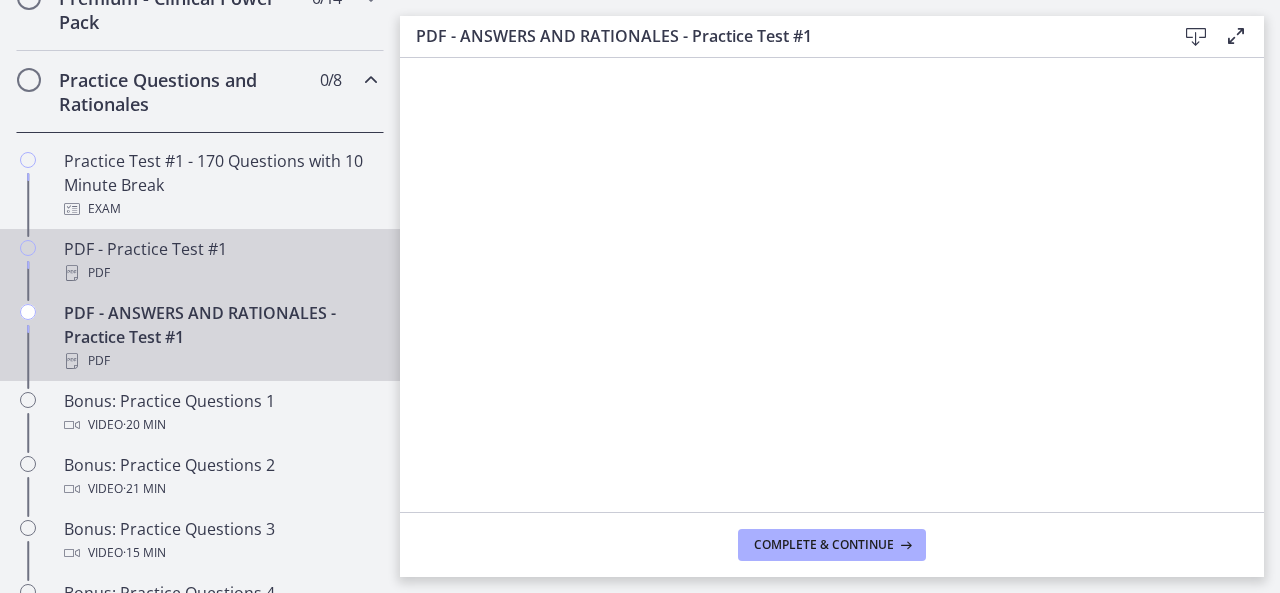 click on "PDF" at bounding box center (220, 273) 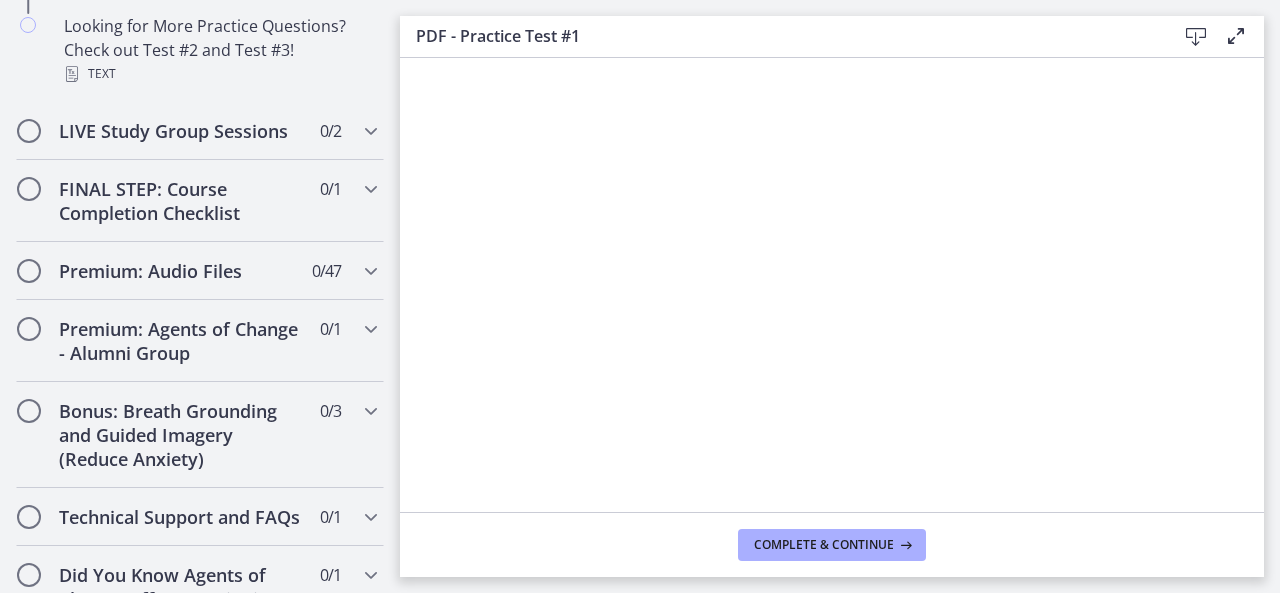 scroll, scrollTop: 1625, scrollLeft: 0, axis: vertical 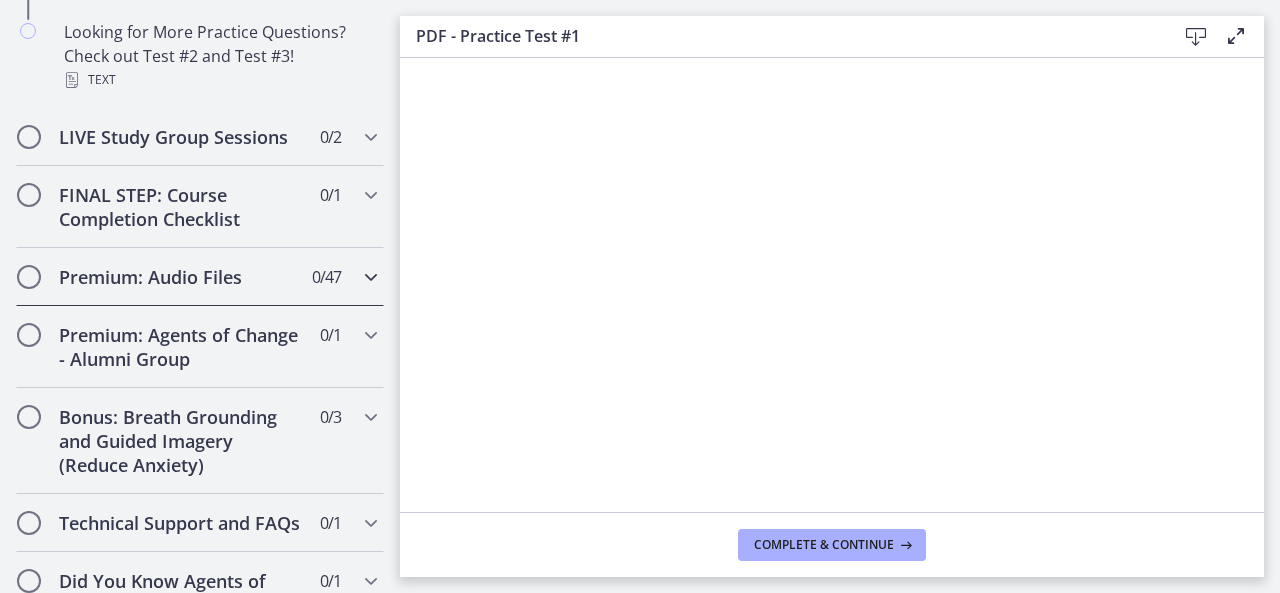 click on "Premium: Audio Files" at bounding box center (181, 277) 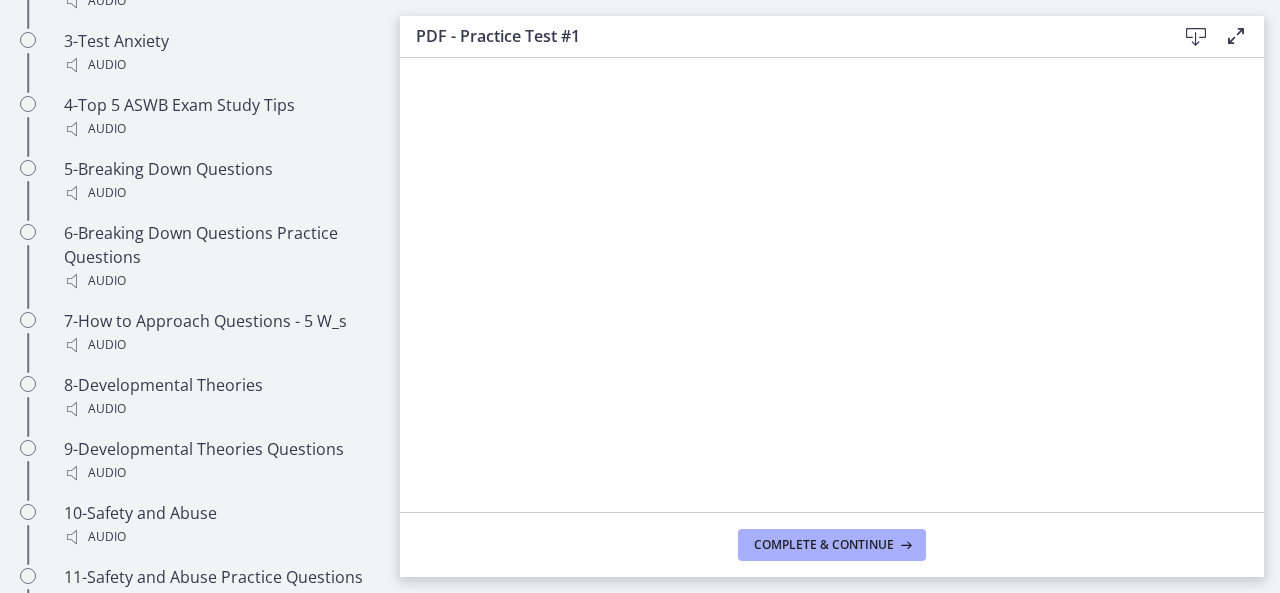 scroll, scrollTop: 1443, scrollLeft: 0, axis: vertical 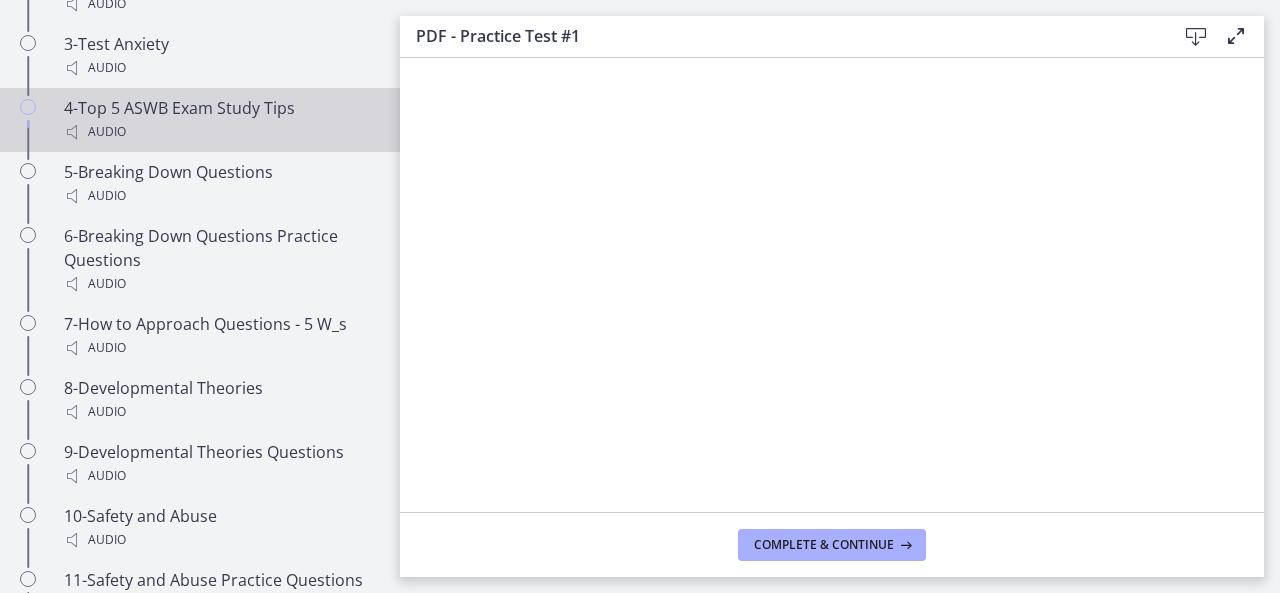 click on "Audio" at bounding box center (220, 132) 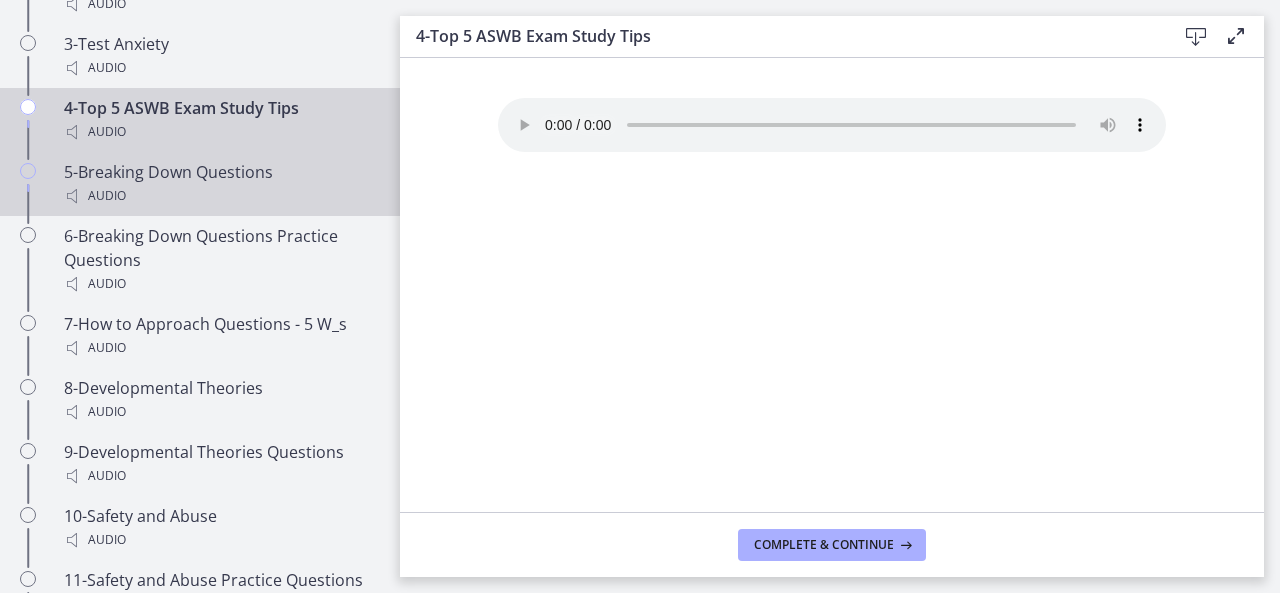 click on "5-Breaking Down Questions
Audio" at bounding box center [220, 184] 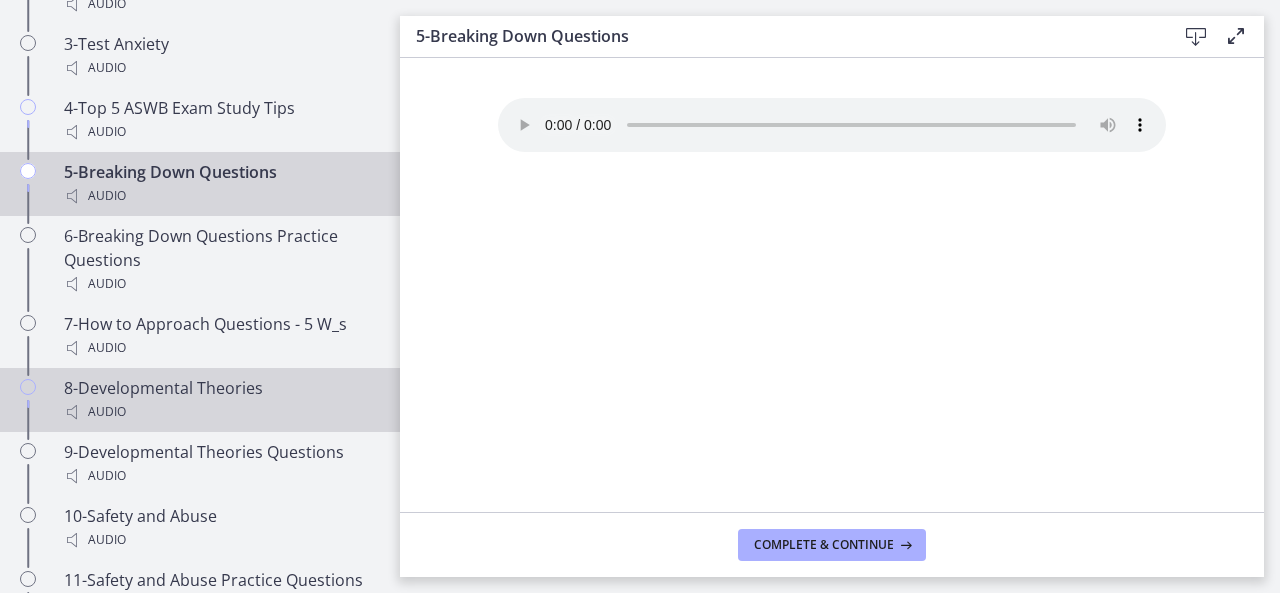 click on "8-Developmental Theories
Audio" at bounding box center (220, 400) 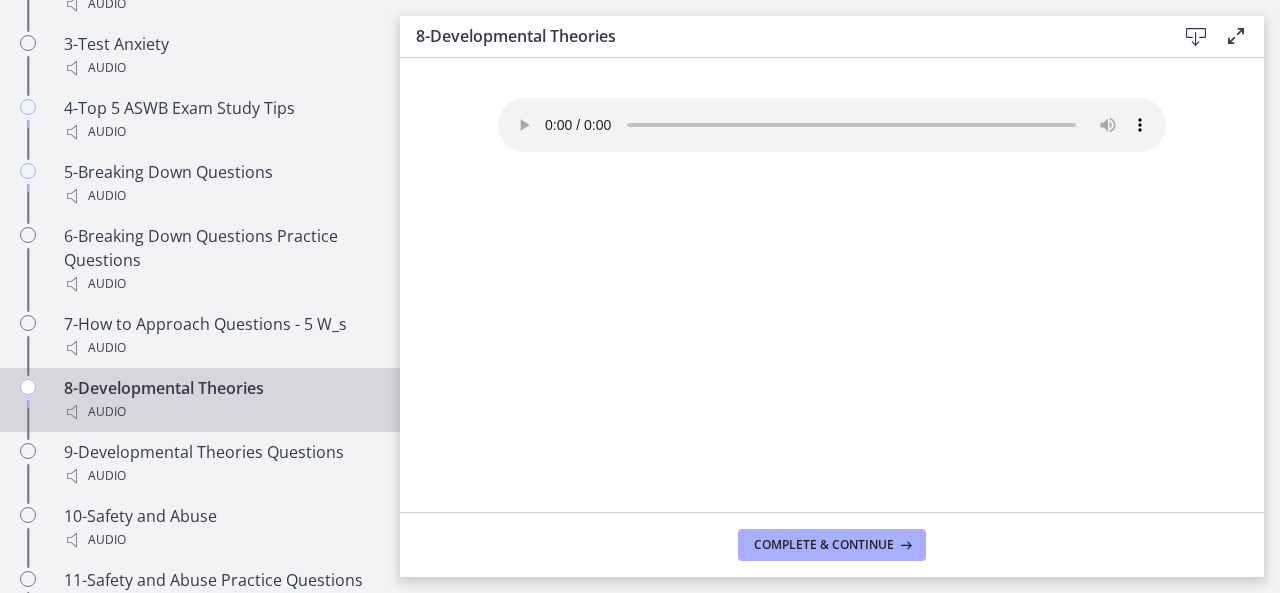 type 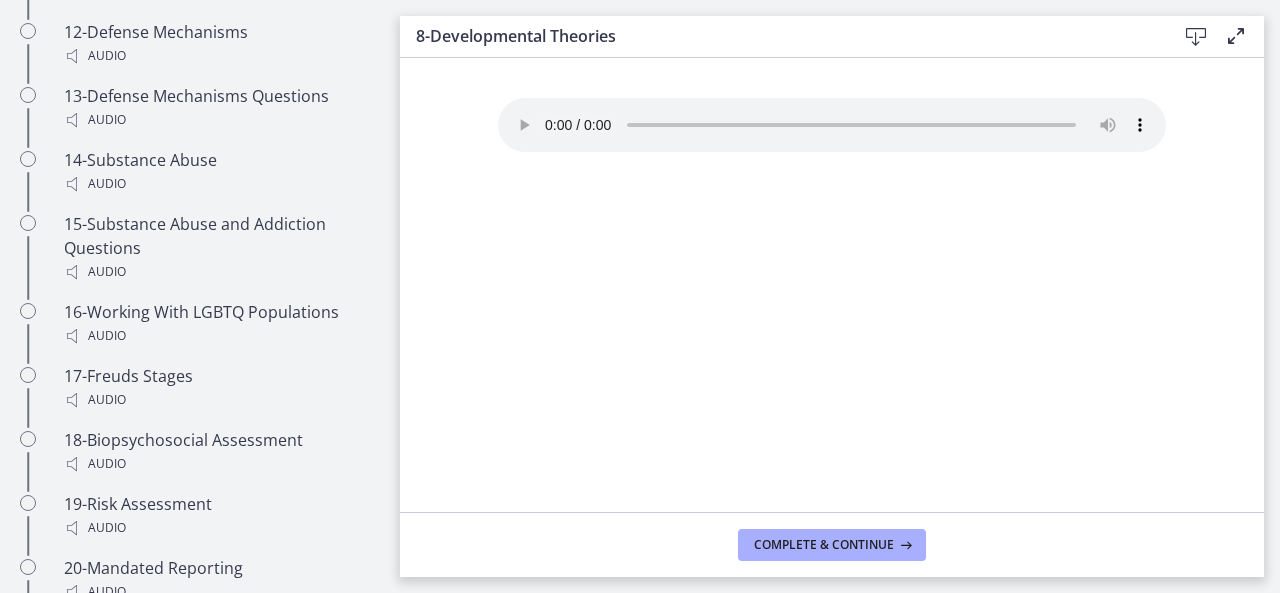 scroll, scrollTop: 2056, scrollLeft: 0, axis: vertical 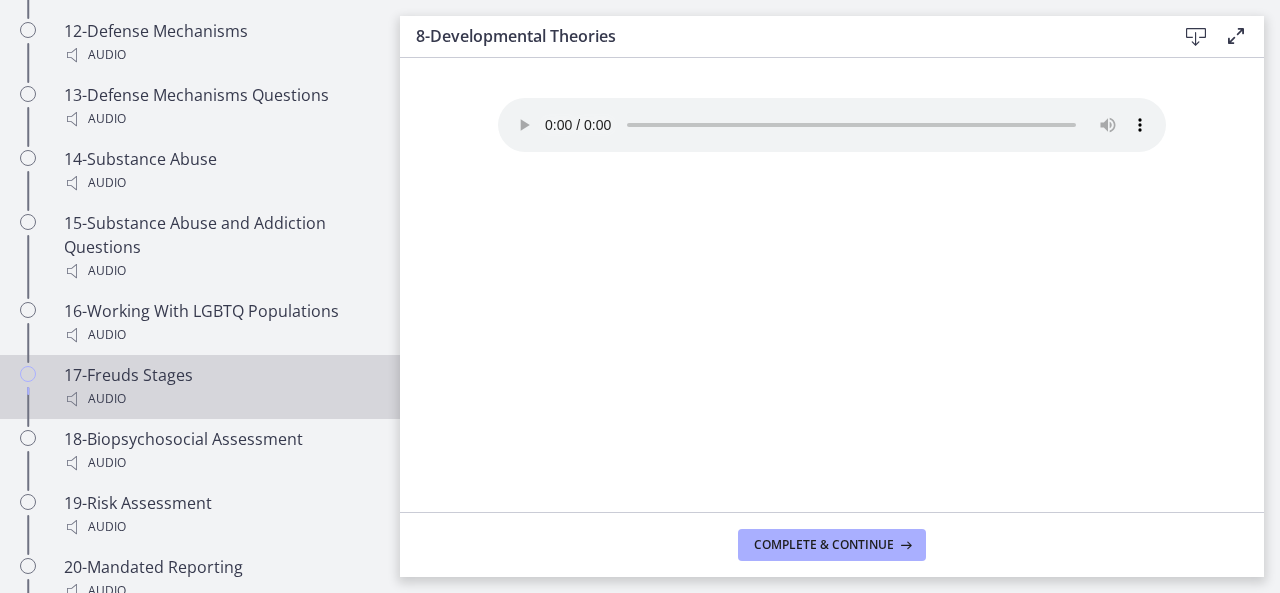 click on "Audio" at bounding box center (220, 399) 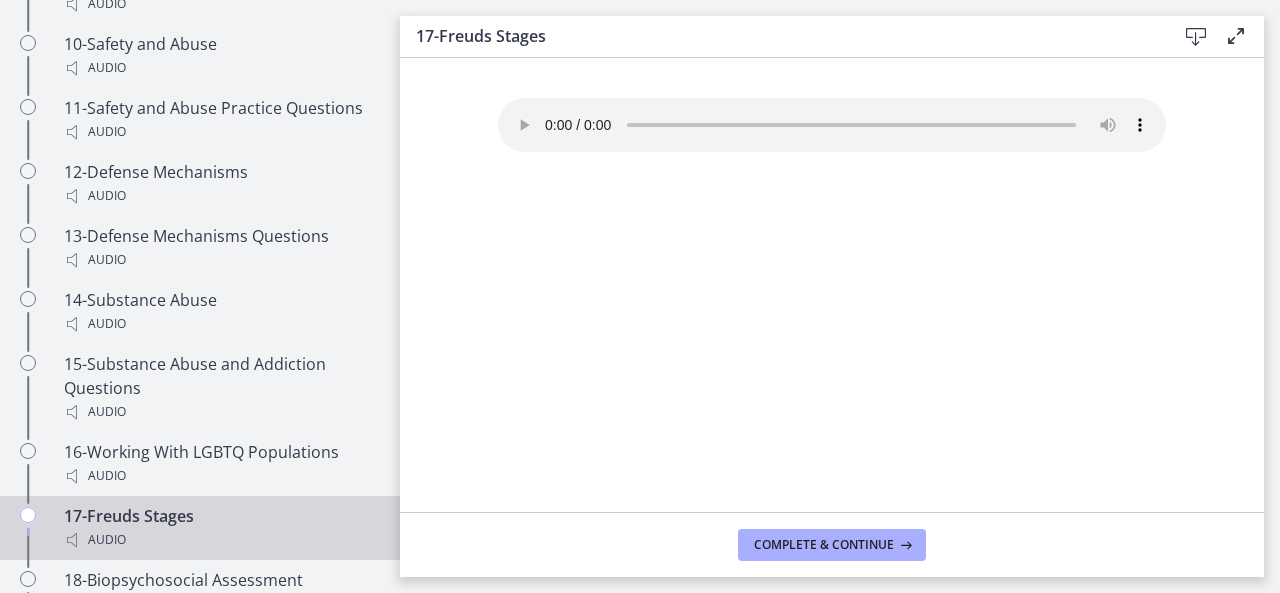 scroll, scrollTop: 1912, scrollLeft: 0, axis: vertical 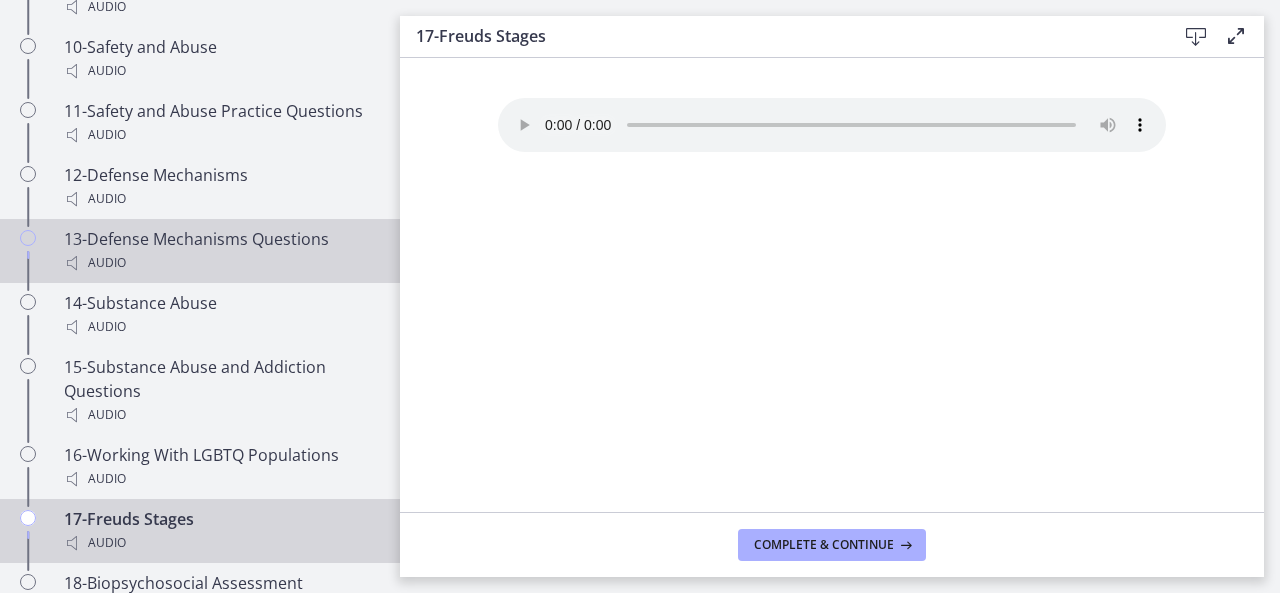 click on "Audio" at bounding box center (220, 263) 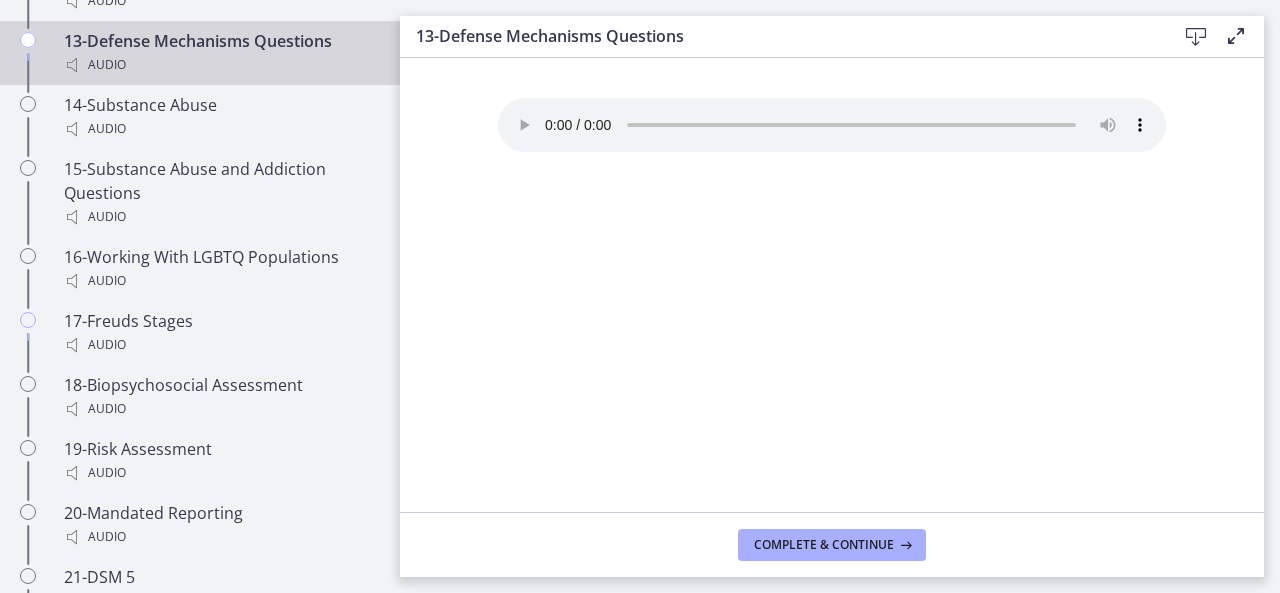 scroll, scrollTop: 2146, scrollLeft: 0, axis: vertical 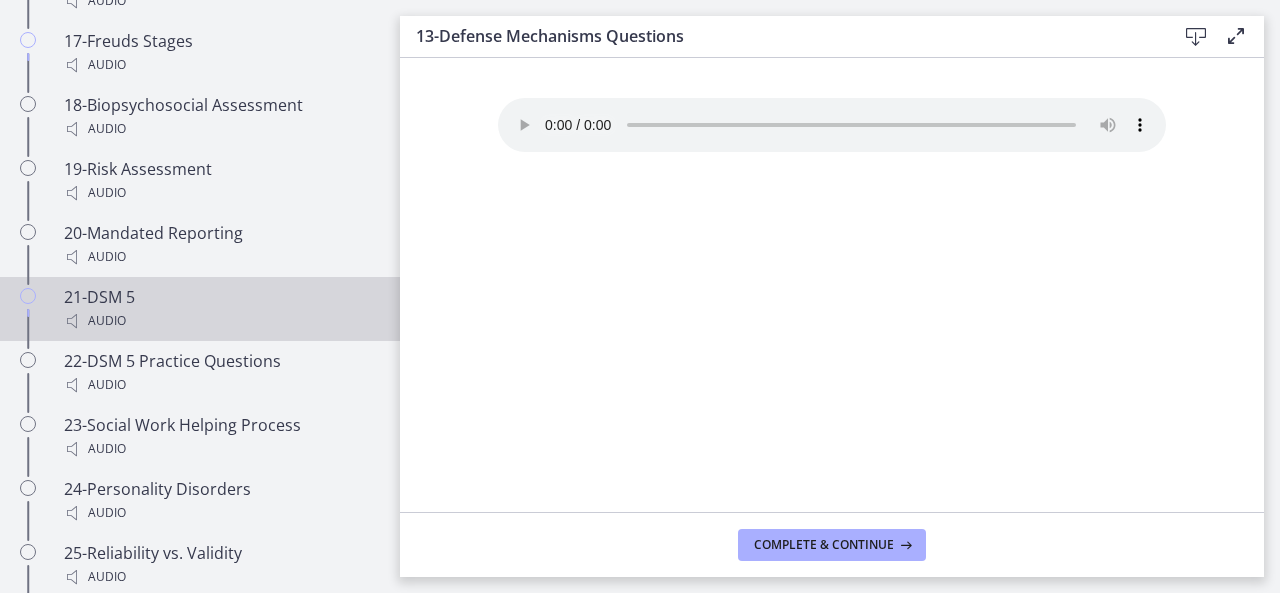 click on "21-DSM 5
Audio" at bounding box center [220, 309] 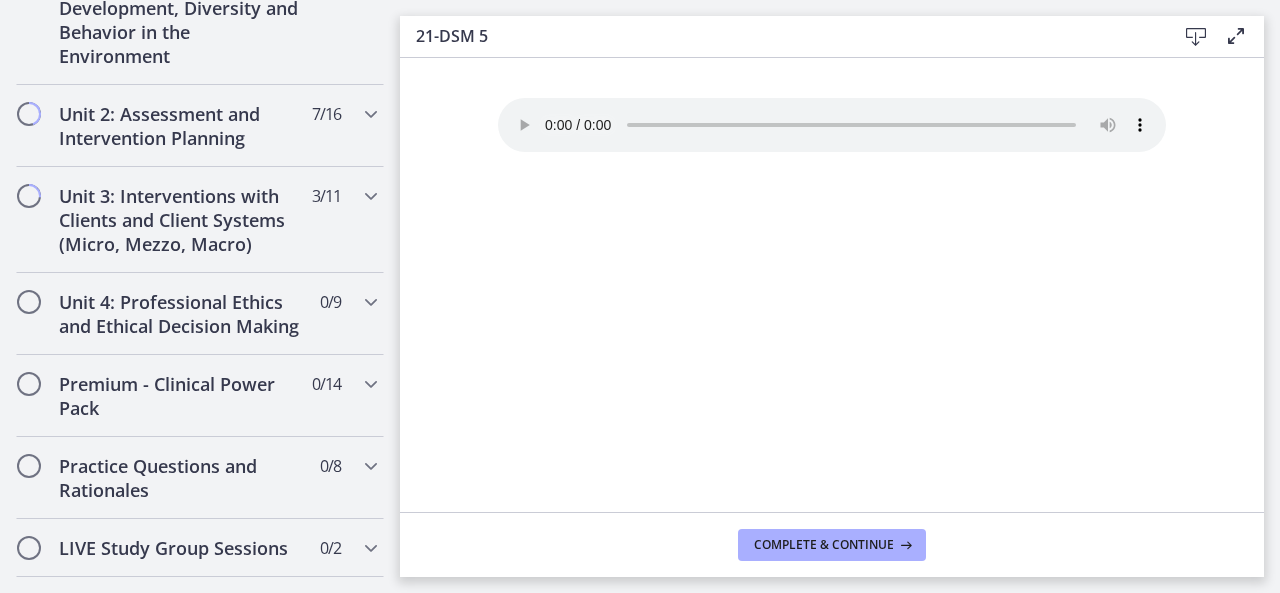 scroll, scrollTop: 598, scrollLeft: 0, axis: vertical 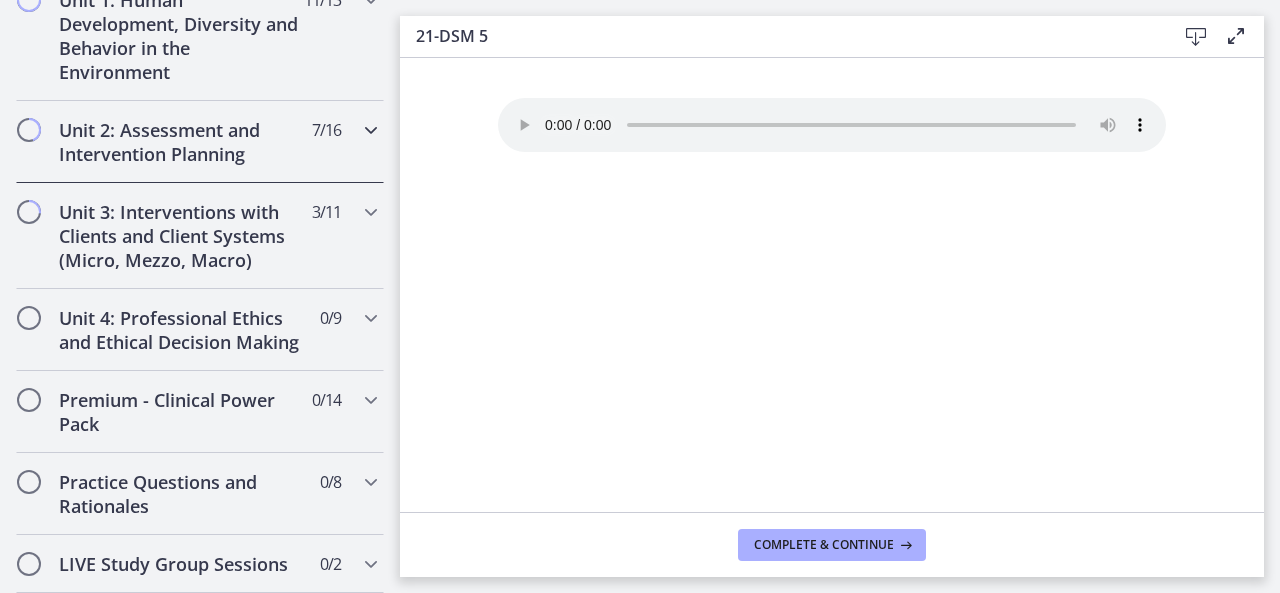 click at bounding box center [371, 130] 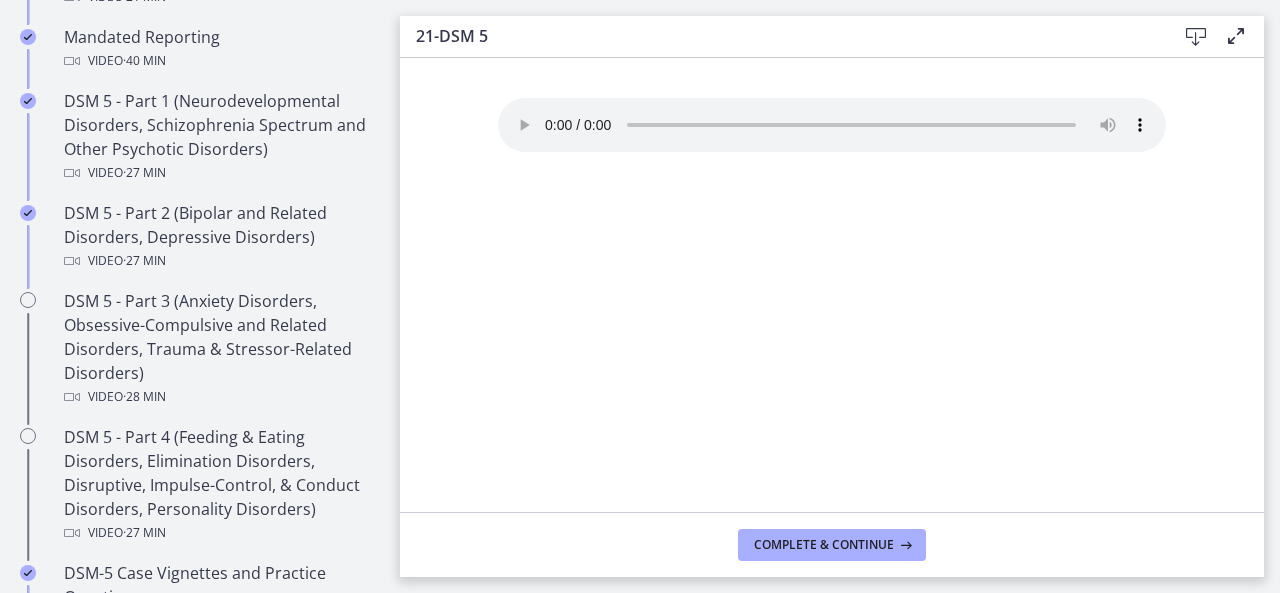 scroll, scrollTop: 908, scrollLeft: 0, axis: vertical 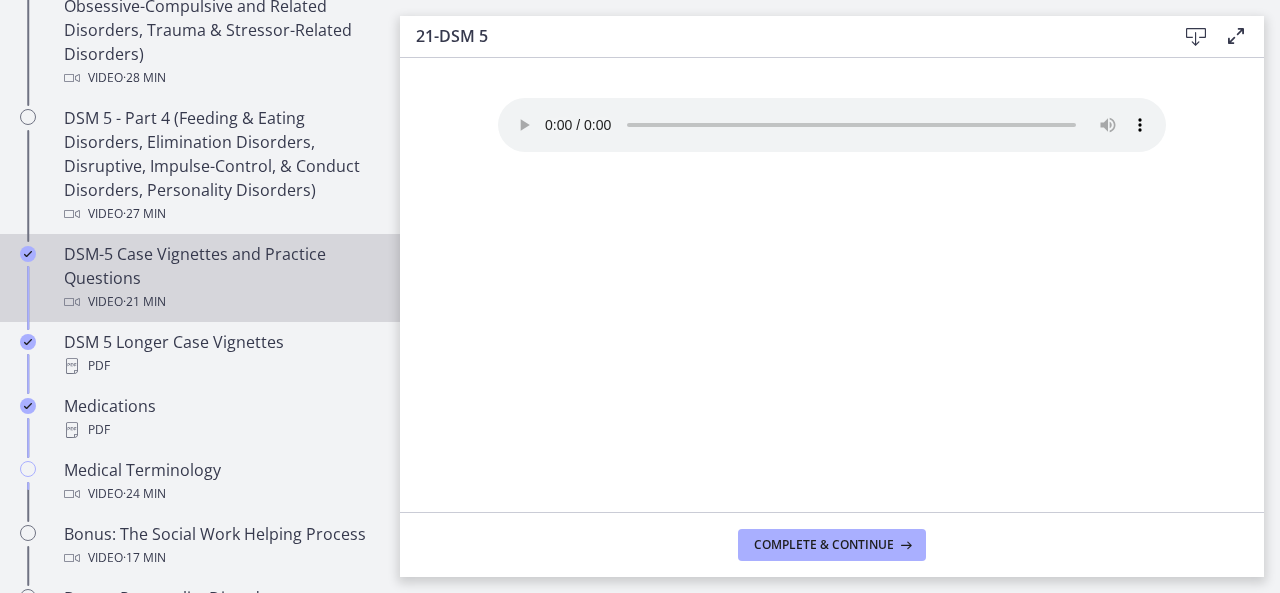 click on "DSM-5 Case Vignettes and Practice Questions
Video
·  21 min" at bounding box center (220, 278) 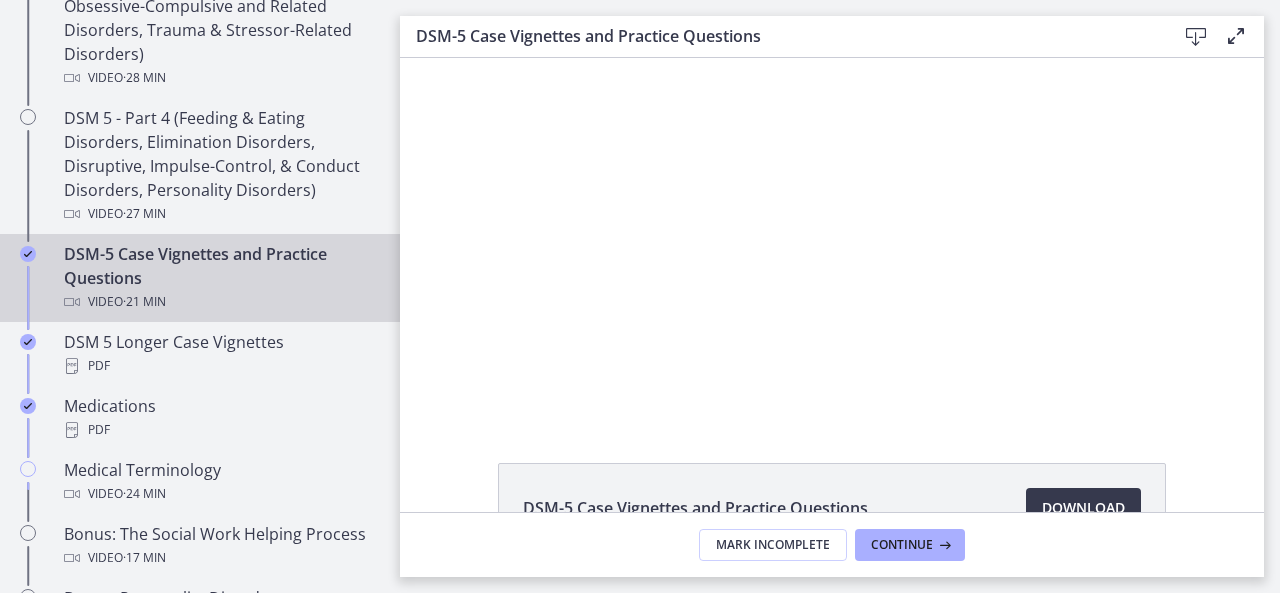 scroll, scrollTop: 0, scrollLeft: 0, axis: both 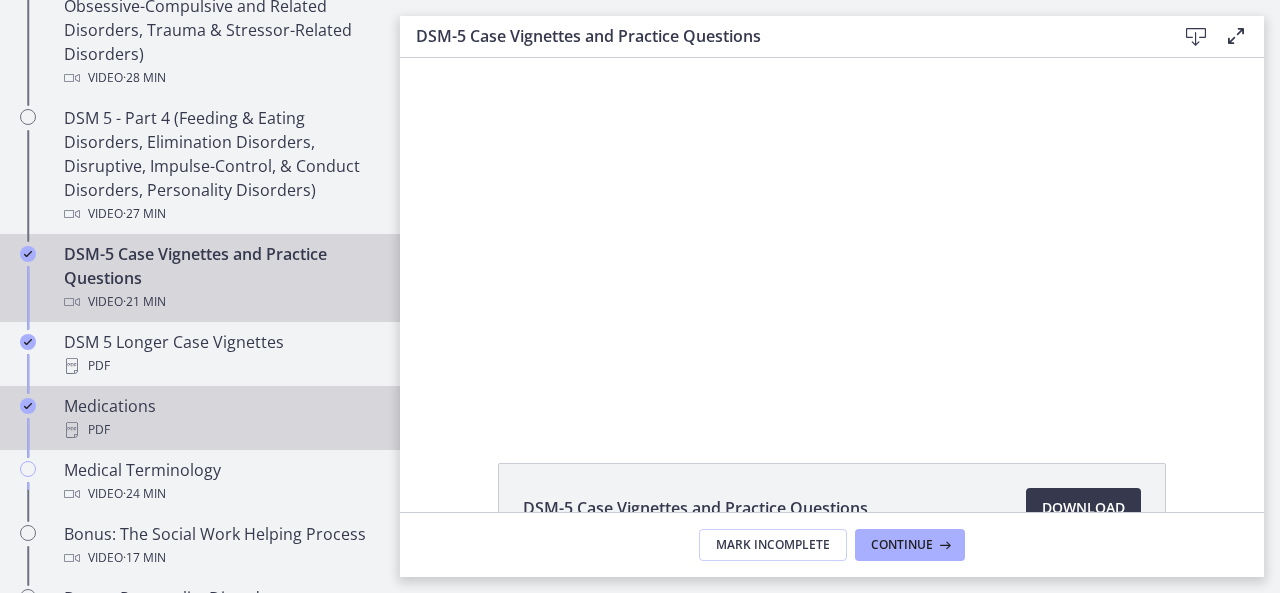 click on "Medications
PDF" at bounding box center [220, 418] 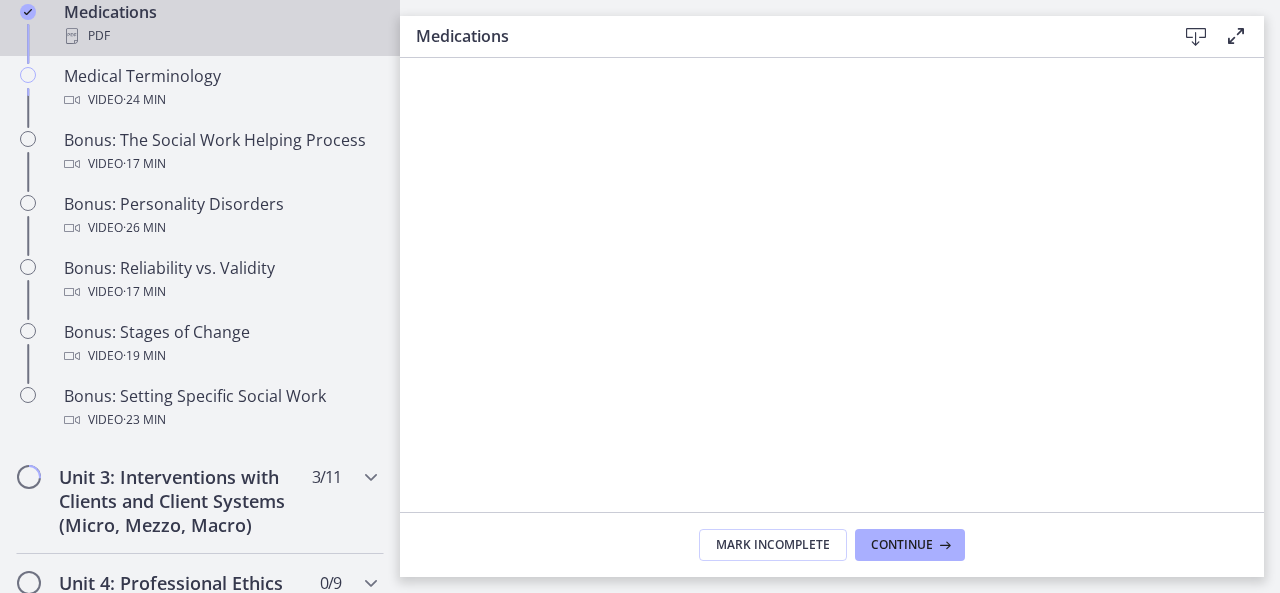 scroll, scrollTop: 1628, scrollLeft: 0, axis: vertical 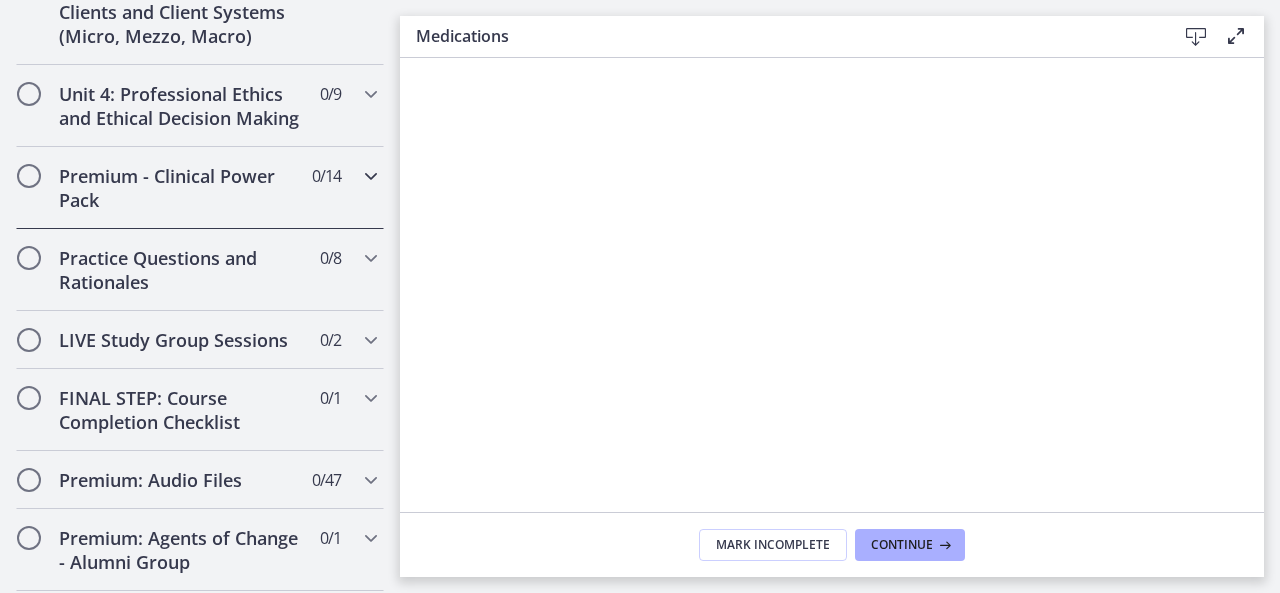 click on "Premium - Clinical Power Pack" at bounding box center (181, 188) 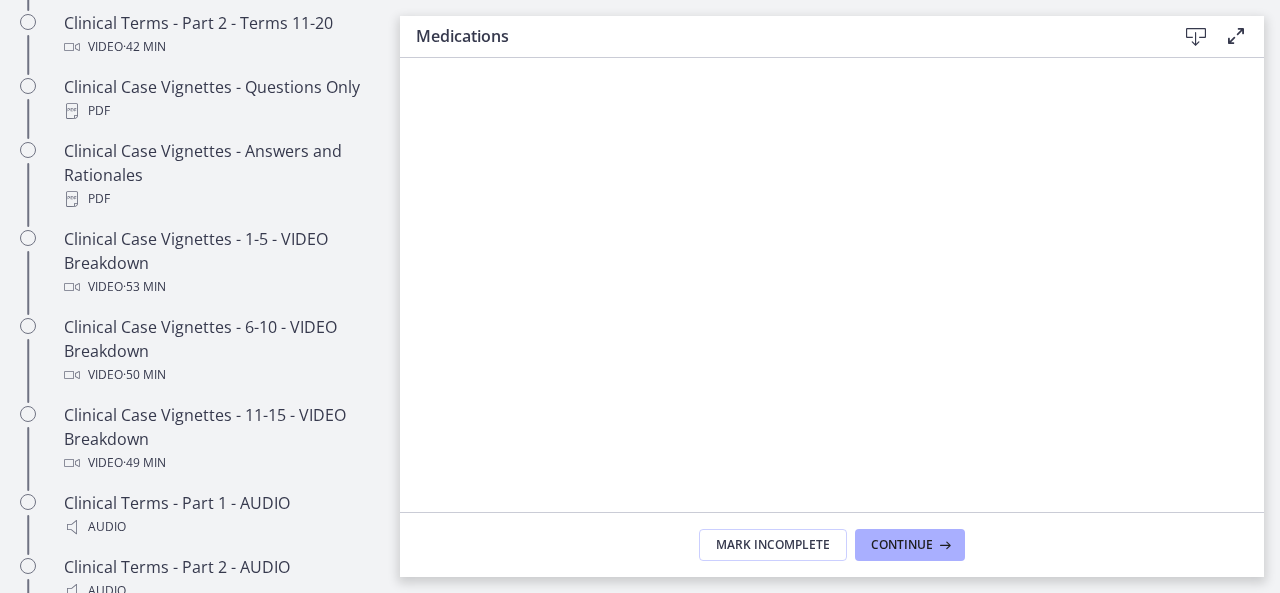 scroll, scrollTop: 798, scrollLeft: 0, axis: vertical 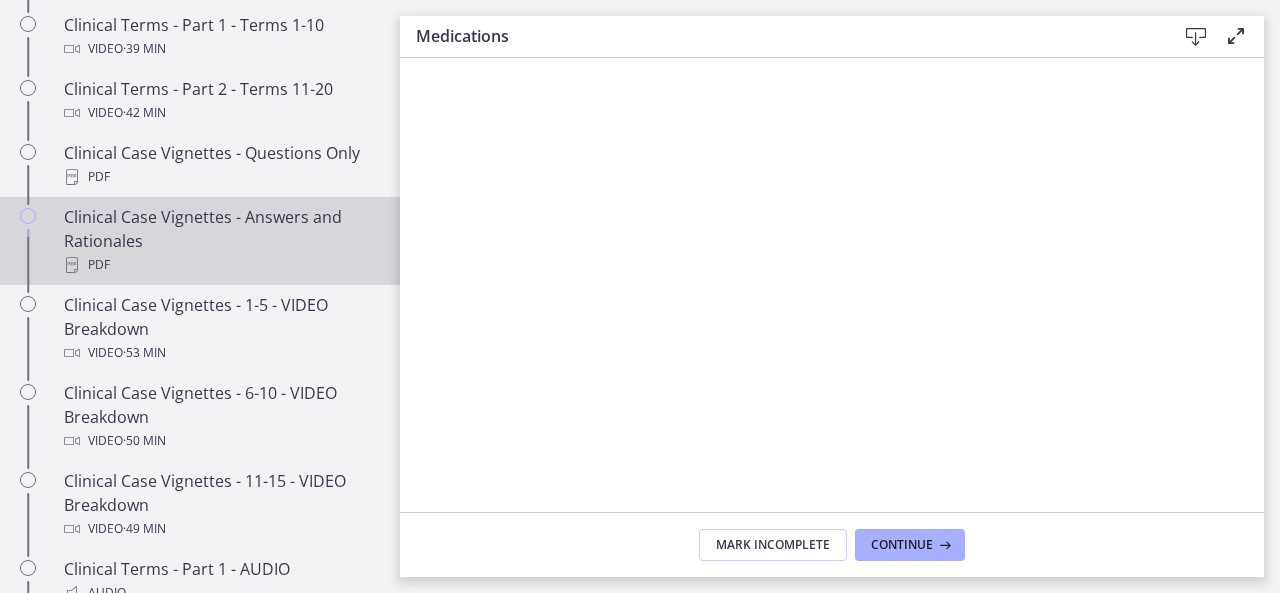 click on "Clinical Case Vignettes - Answers and Rationales
PDF" at bounding box center [220, 241] 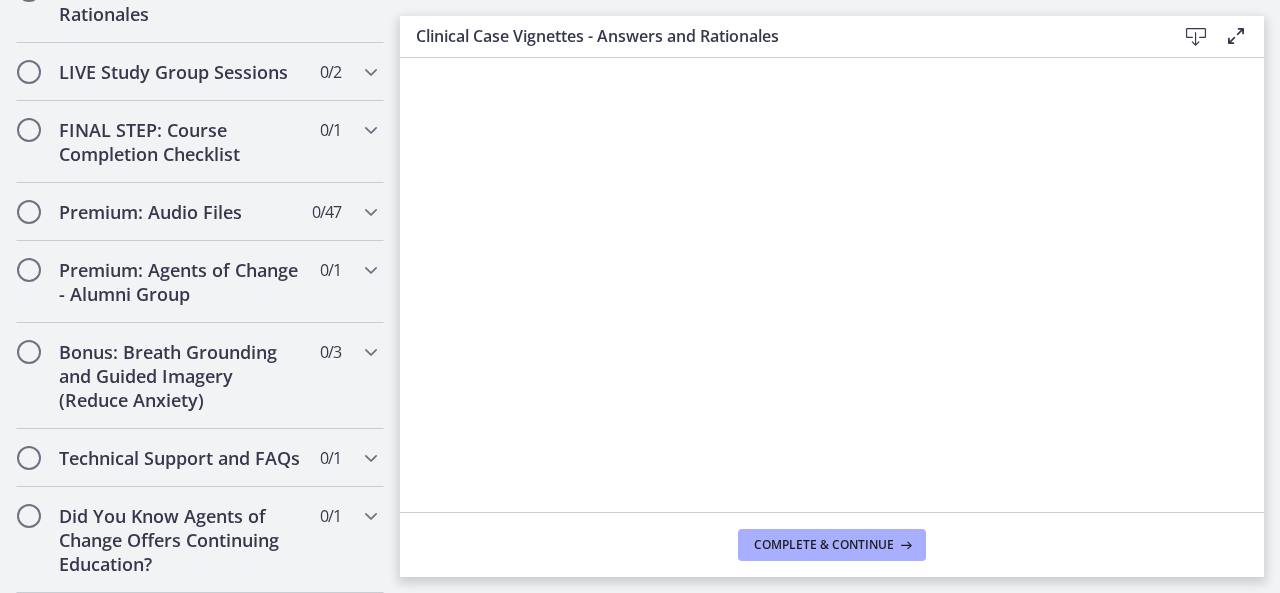 scroll, scrollTop: 0, scrollLeft: 0, axis: both 